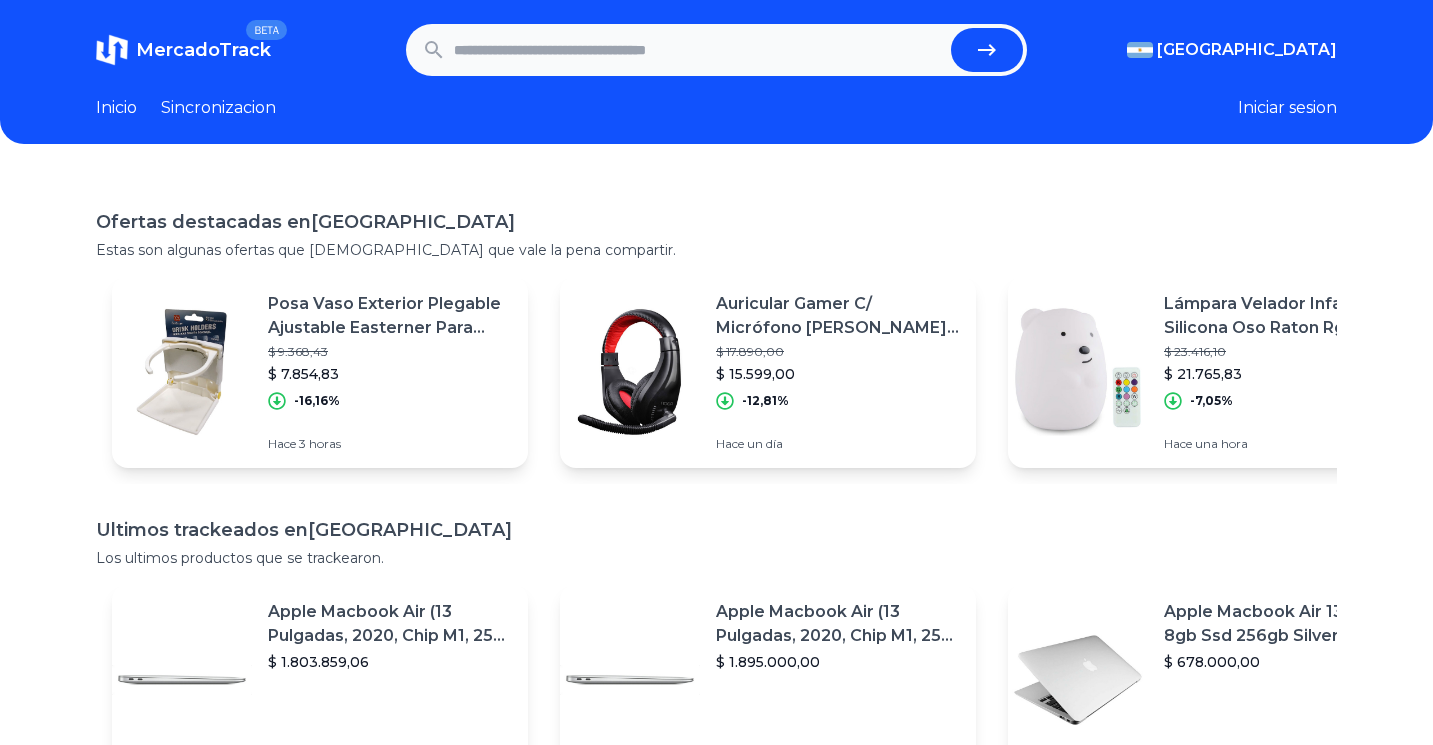 scroll, scrollTop: 0, scrollLeft: 0, axis: both 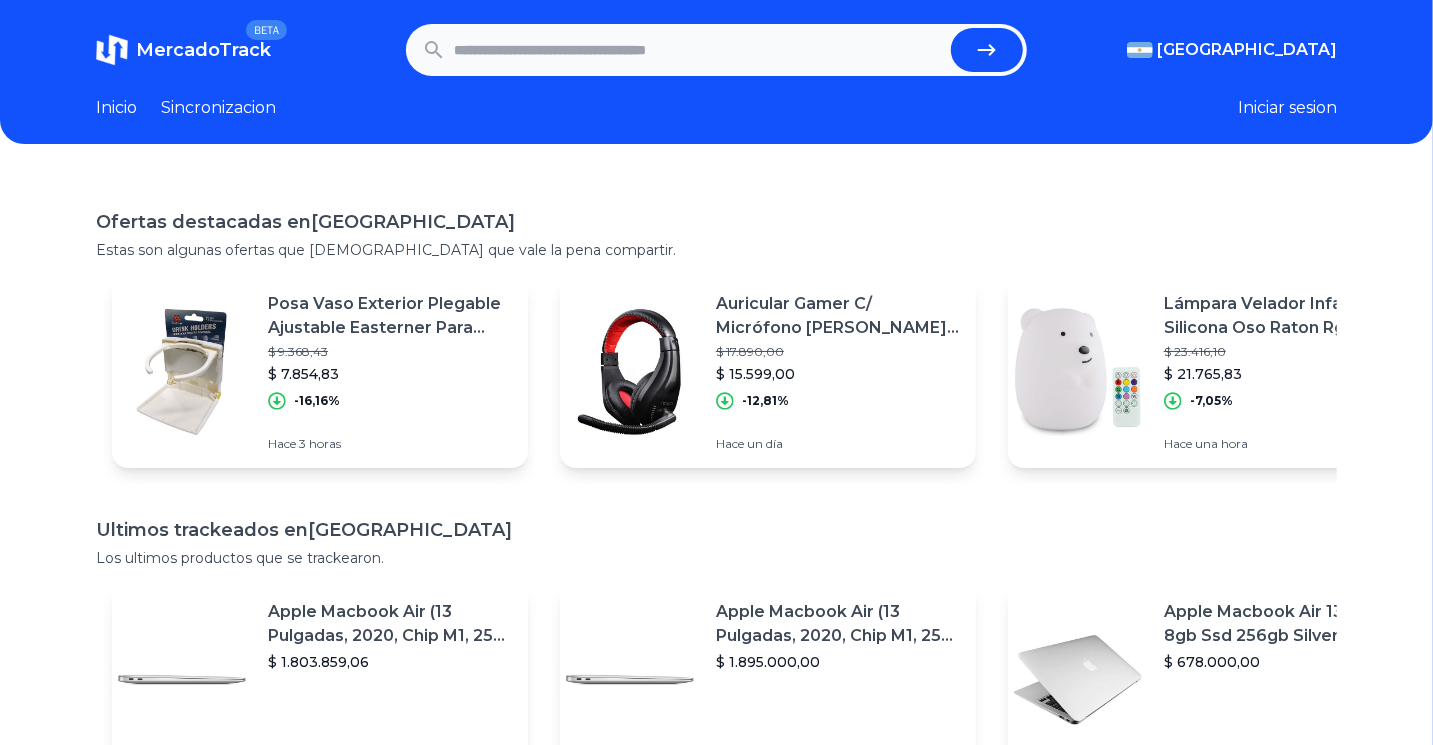 paste on "**********" 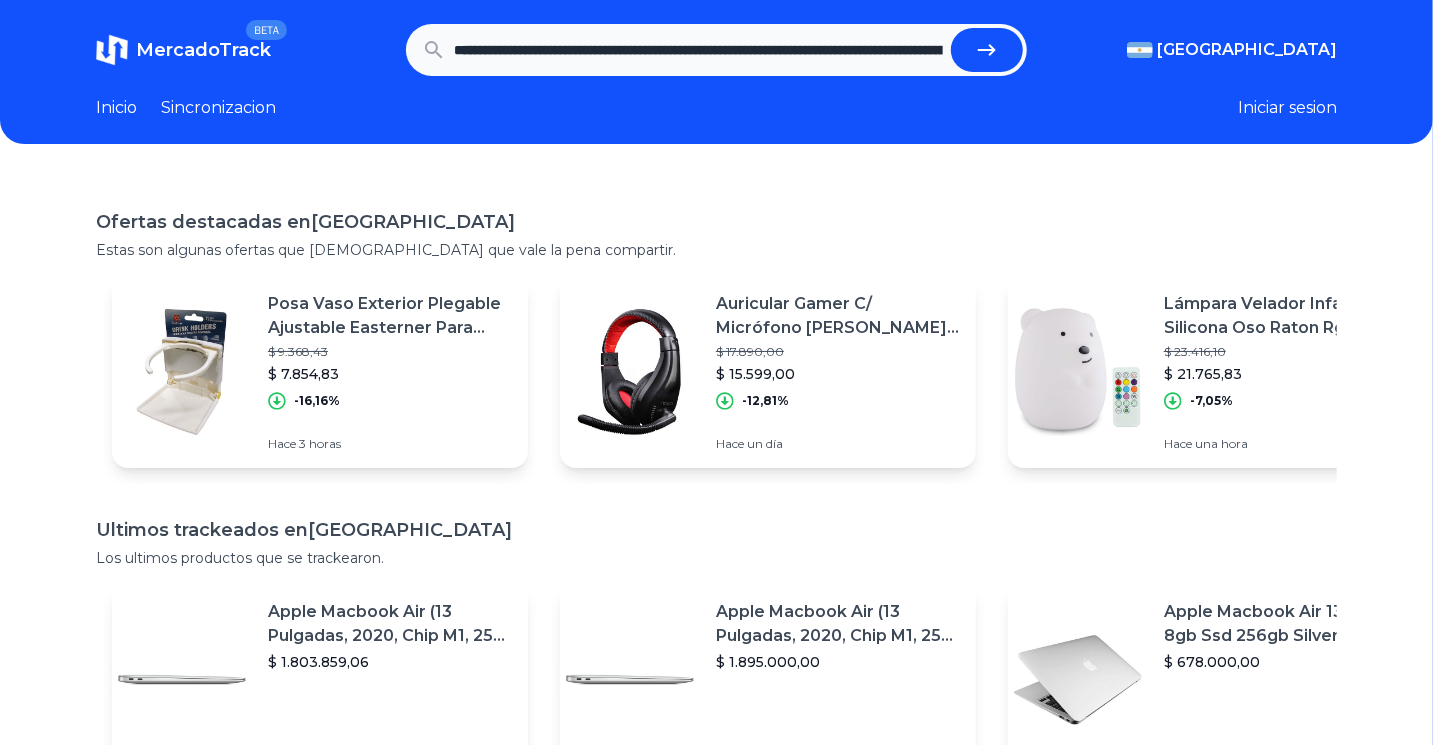 scroll, scrollTop: 0, scrollLeft: 477, axis: horizontal 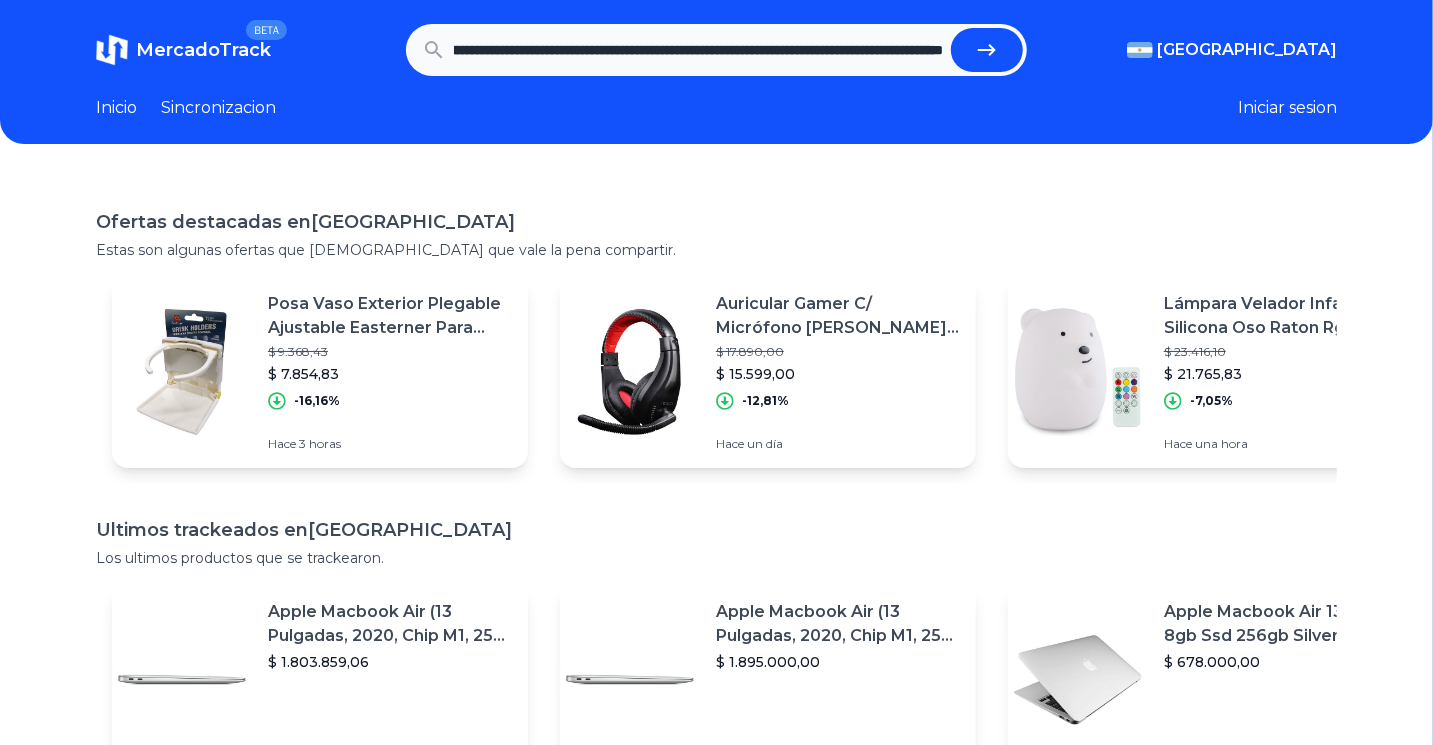 click 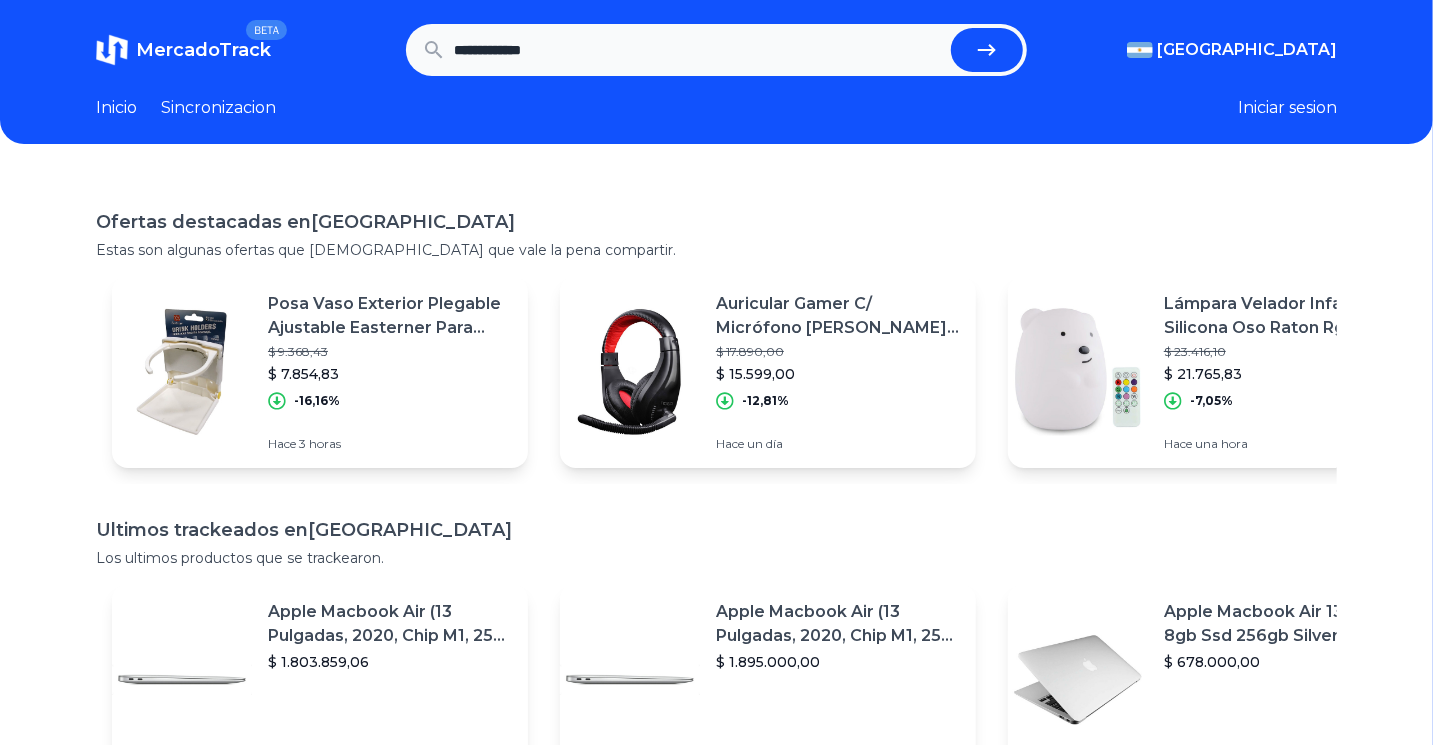 scroll, scrollTop: 0, scrollLeft: 0, axis: both 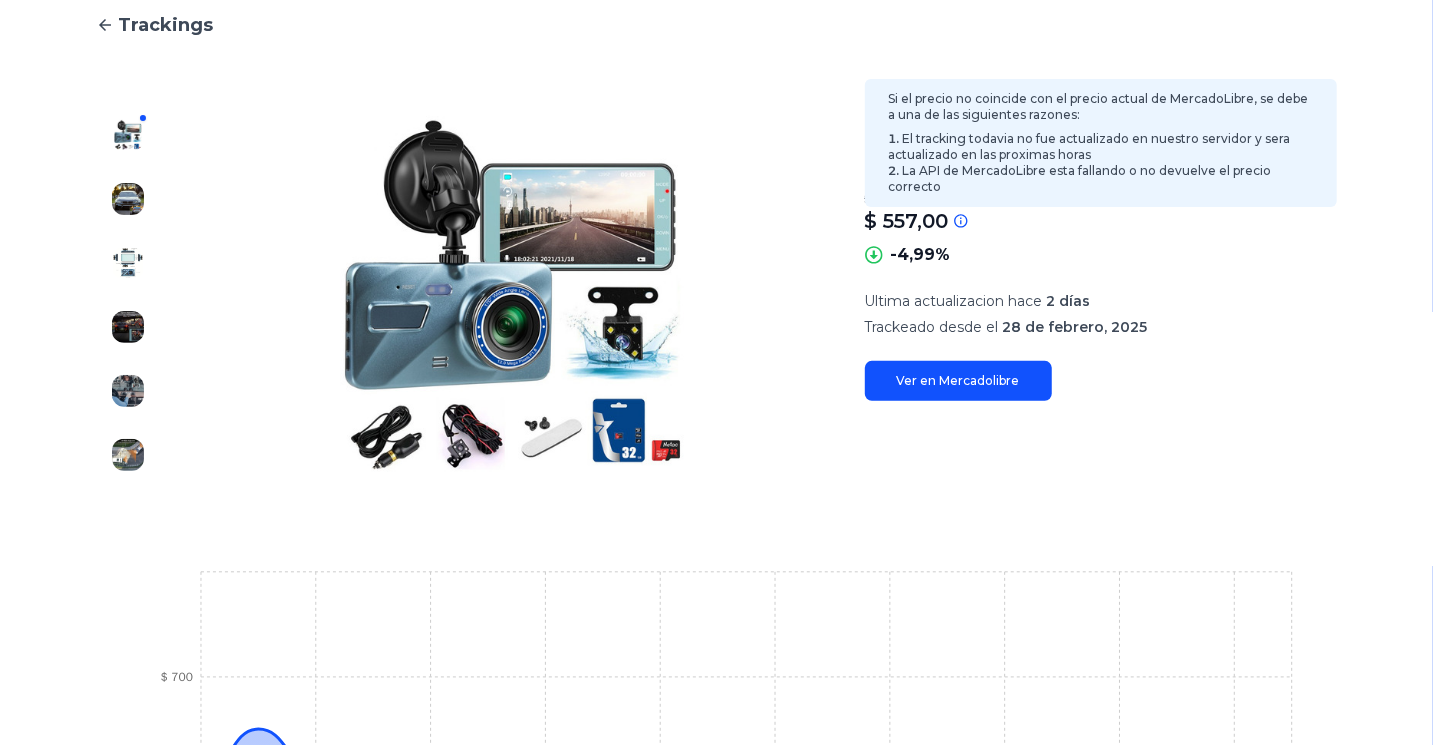 click 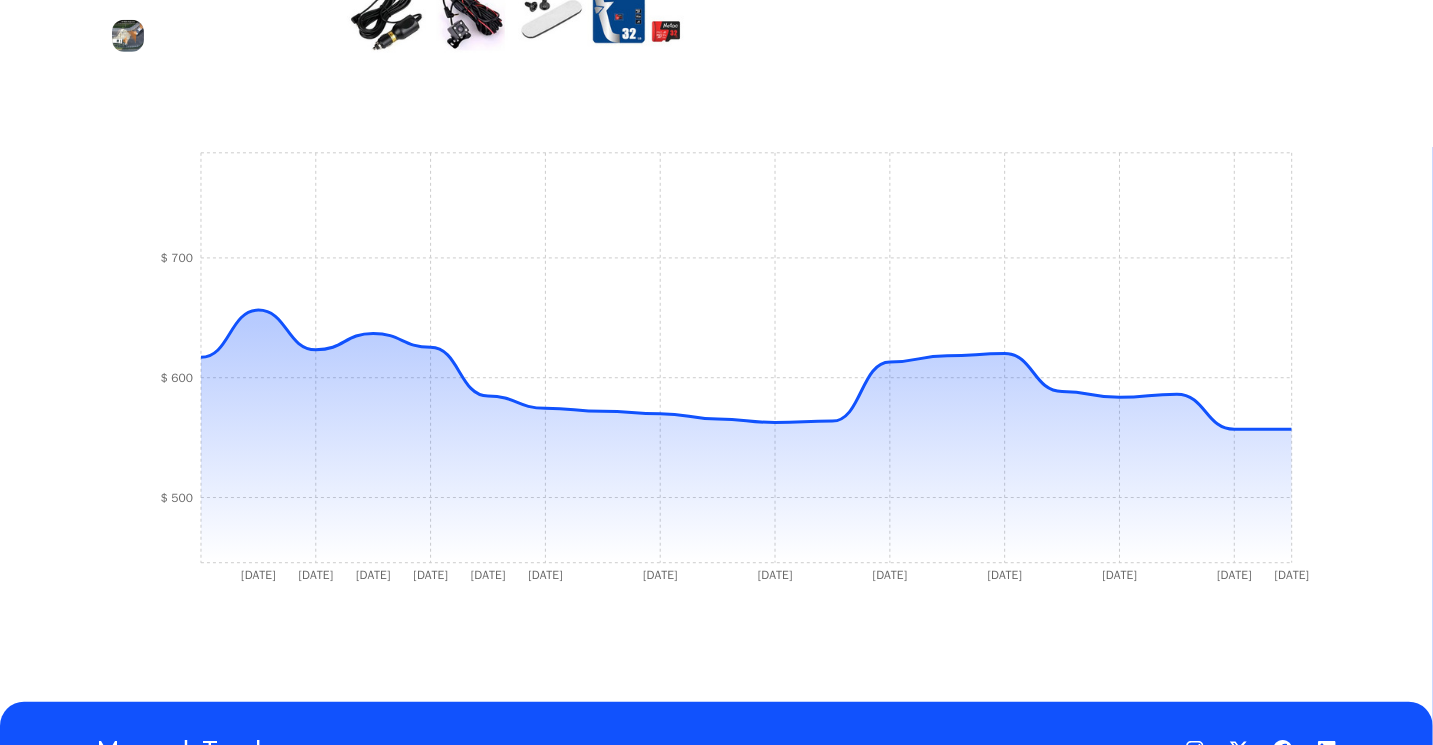 scroll, scrollTop: 644, scrollLeft: 0, axis: vertical 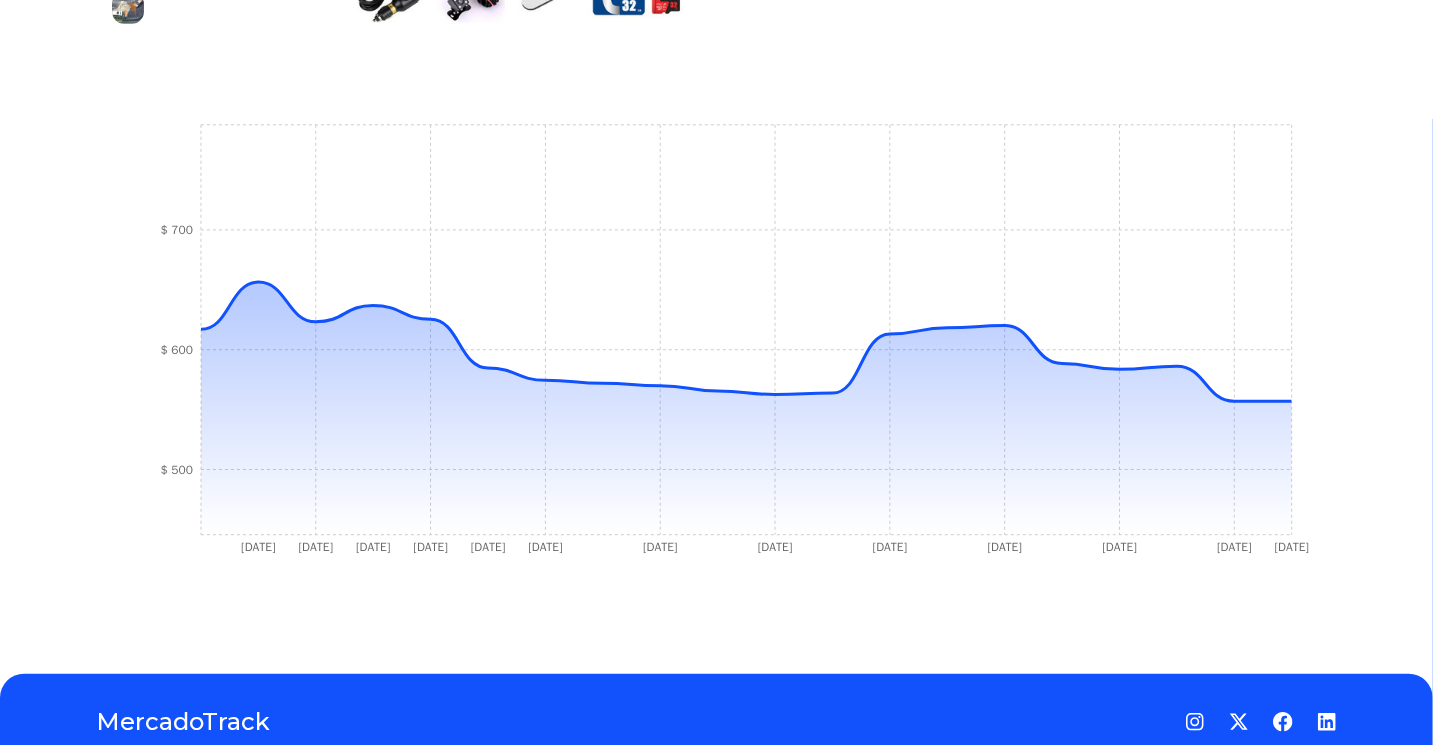 click 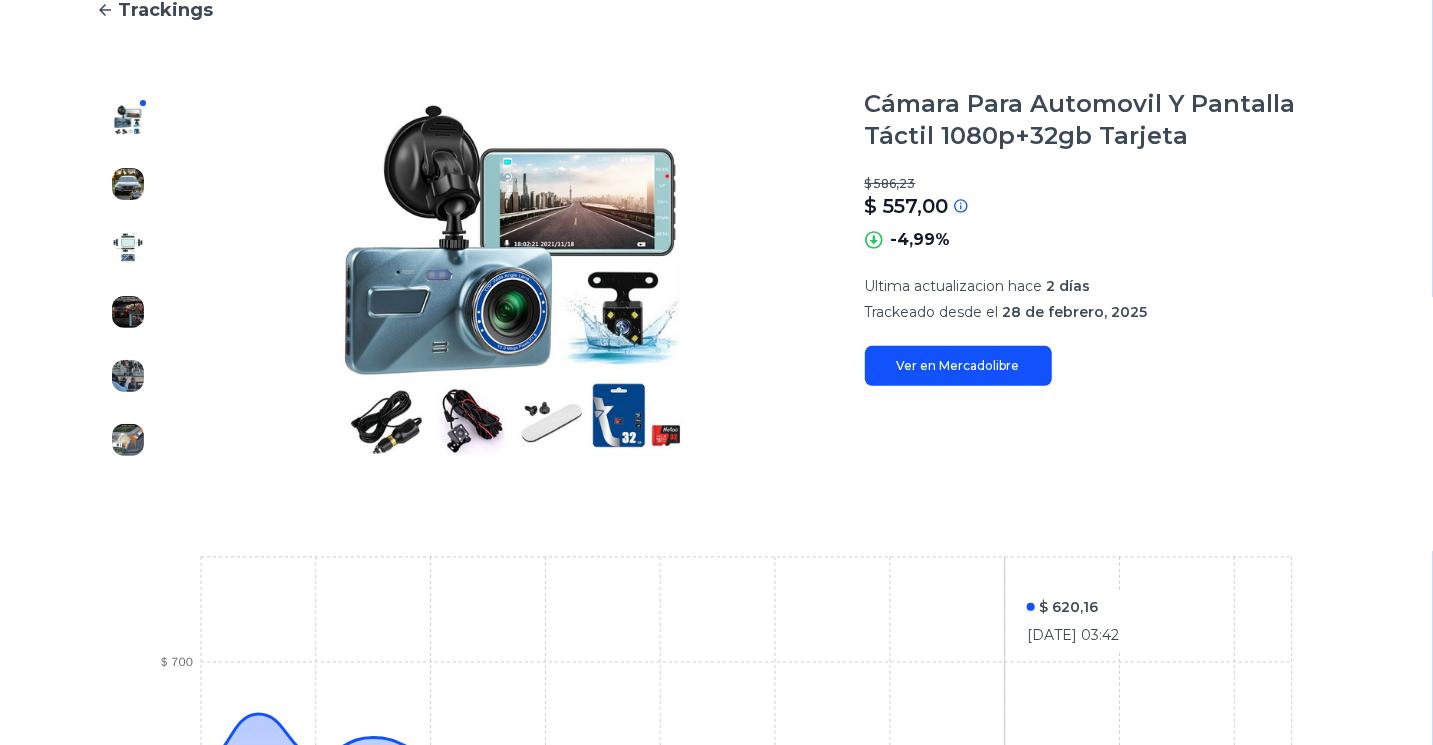 scroll, scrollTop: 210, scrollLeft: 0, axis: vertical 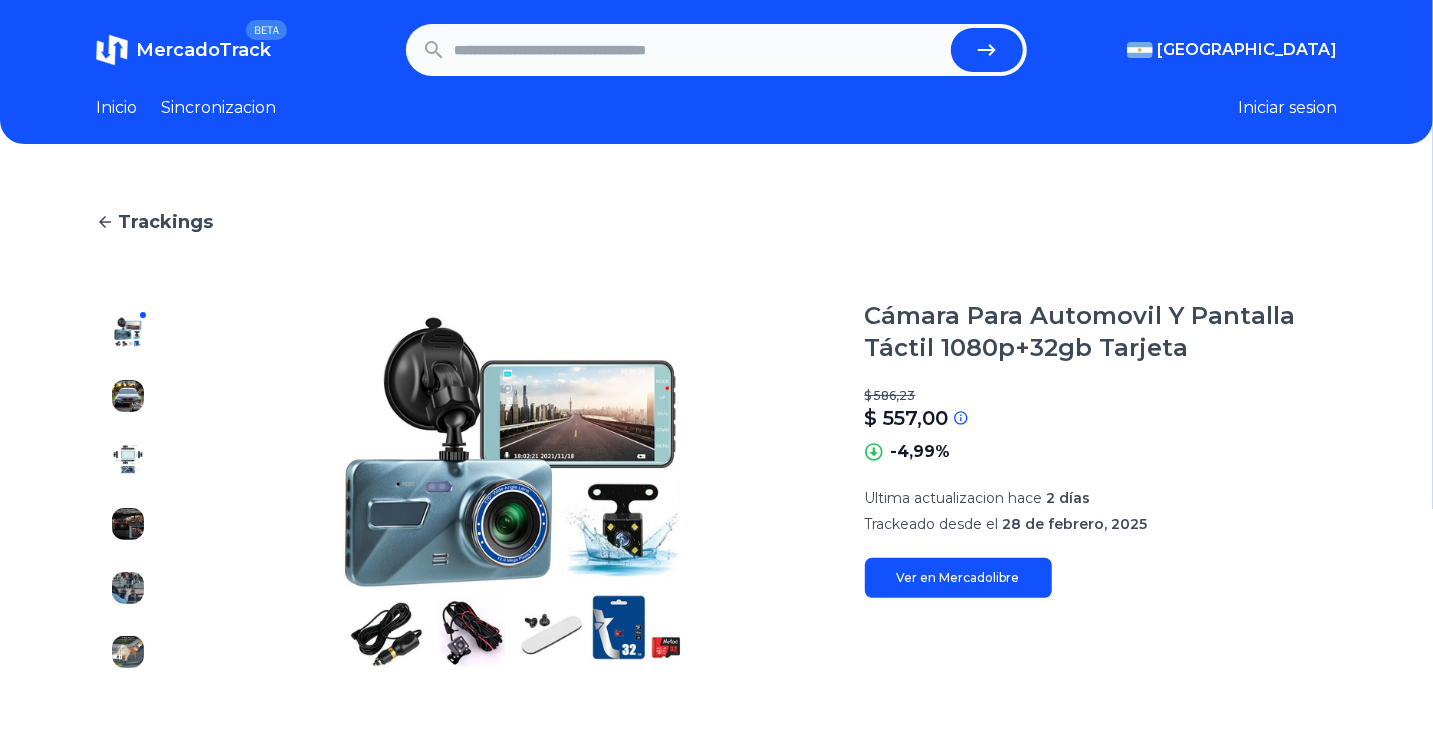 click at bounding box center (698, 50) 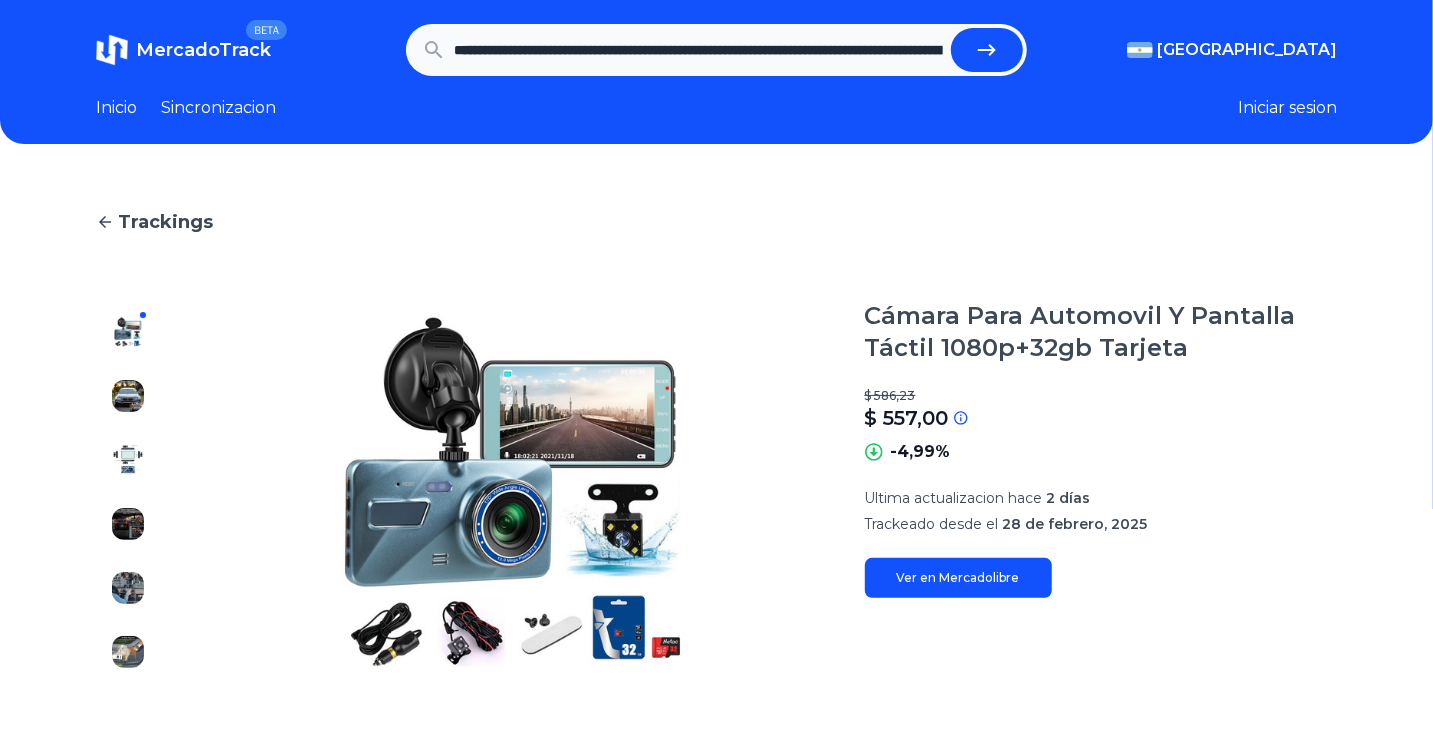 scroll, scrollTop: 0, scrollLeft: 676, axis: horizontal 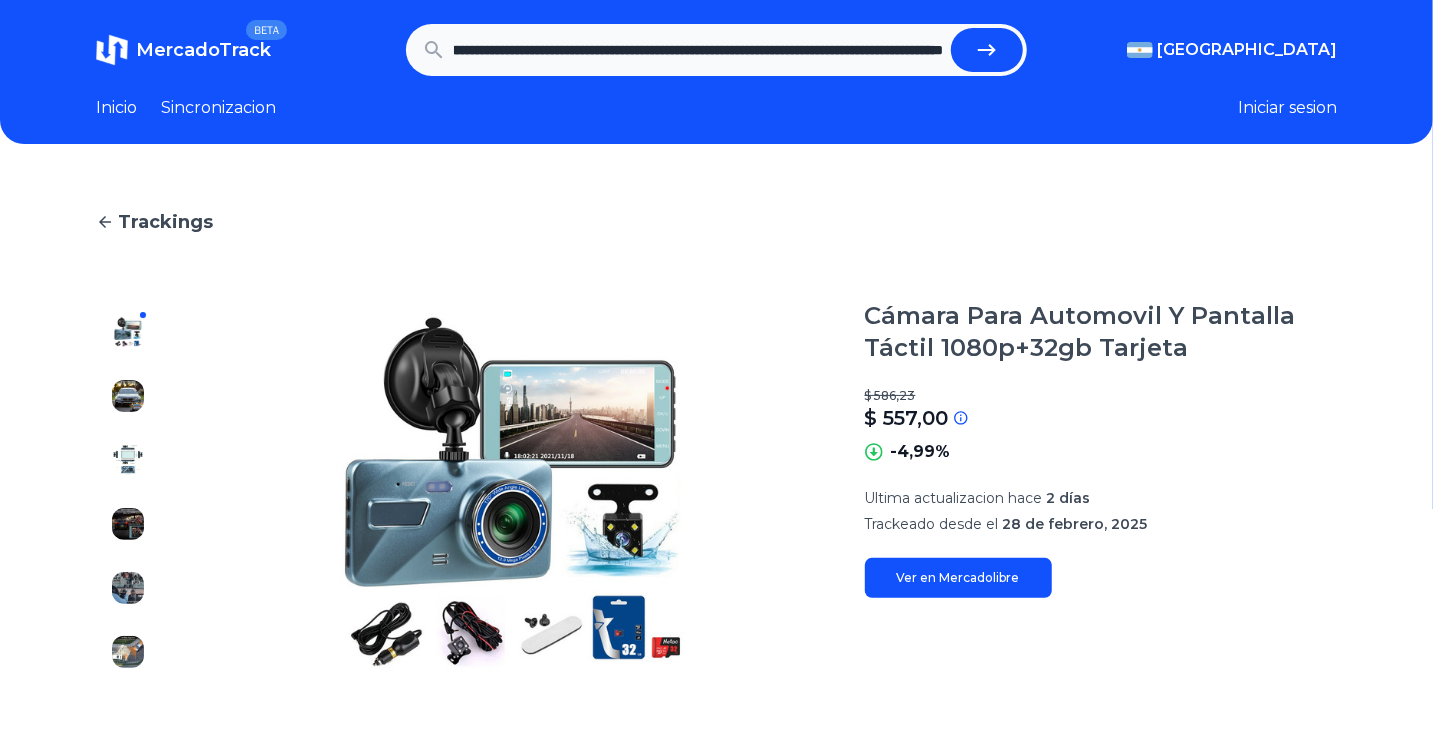 click at bounding box center [987, 50] 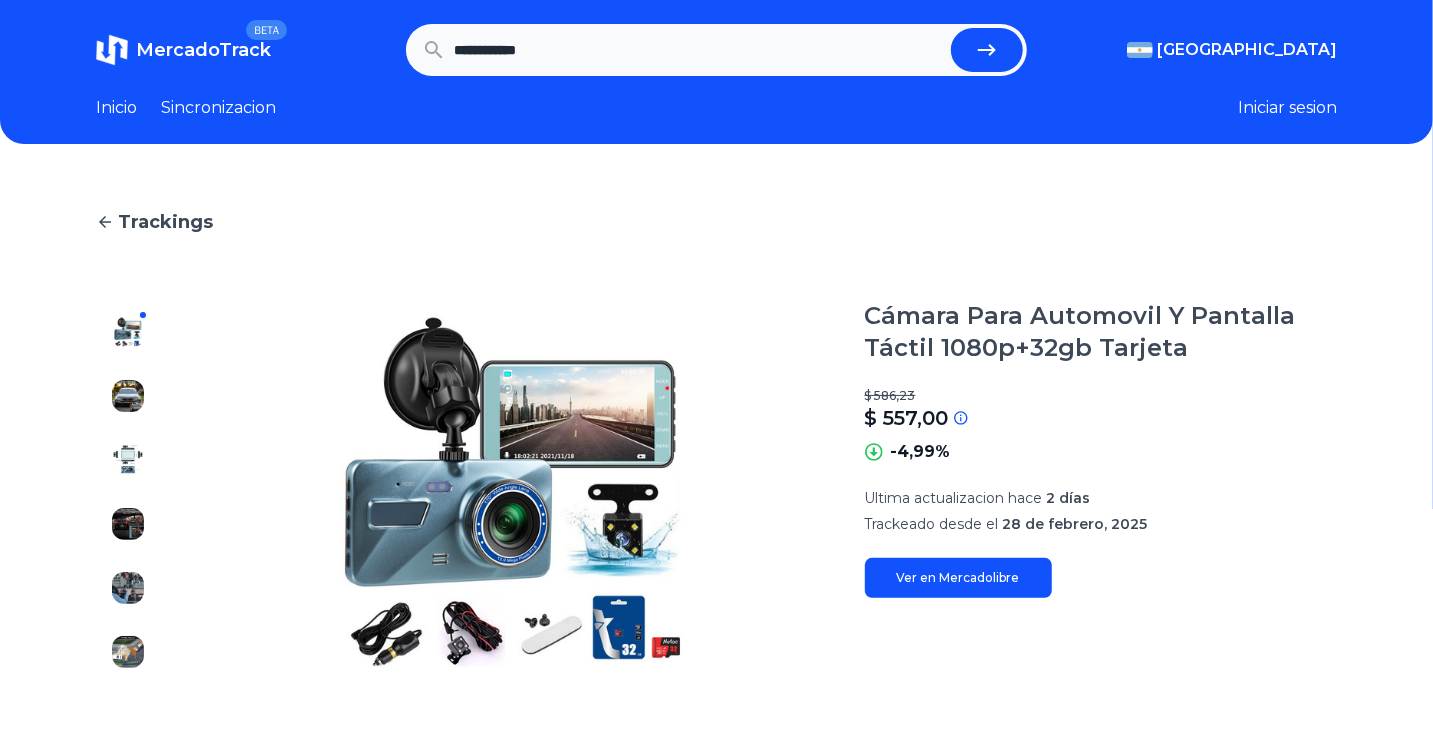 scroll, scrollTop: 0, scrollLeft: 0, axis: both 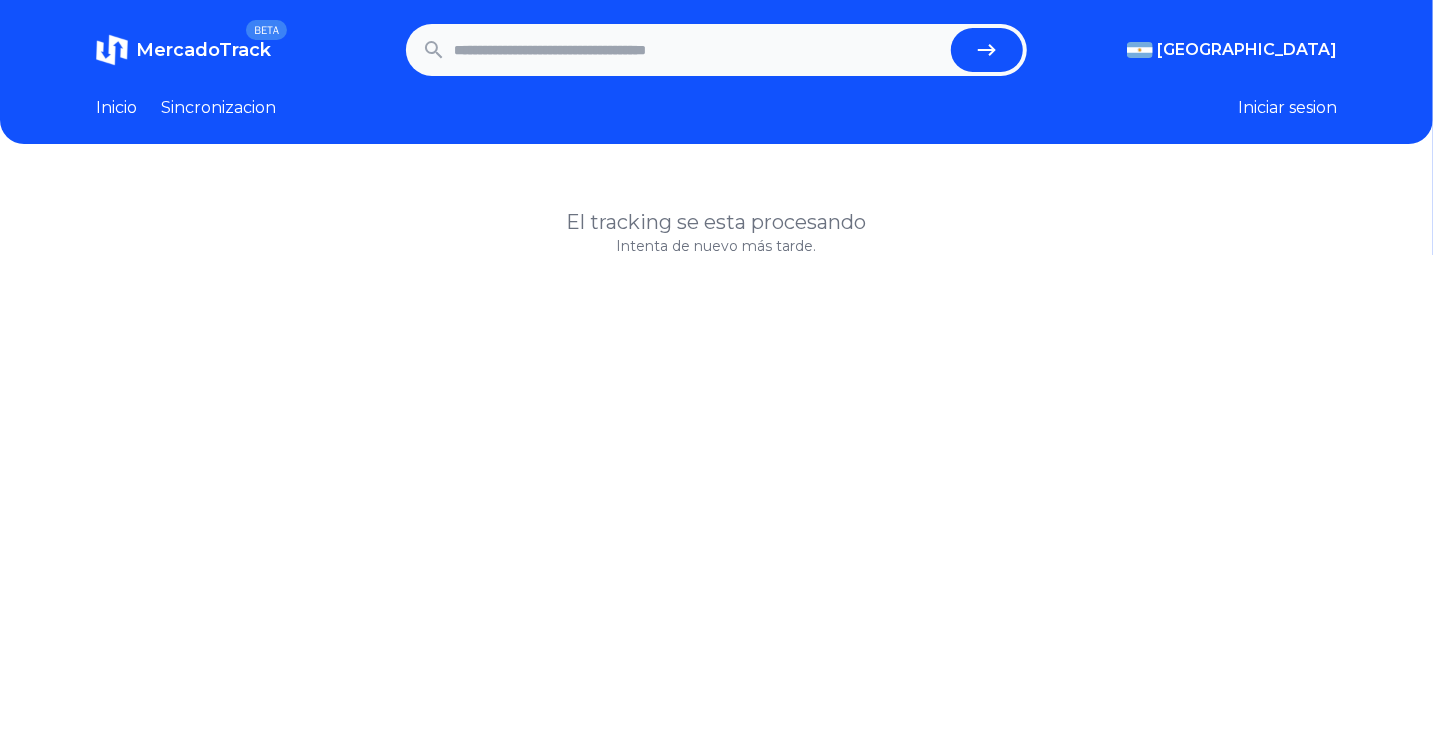 click at bounding box center [698, 50] 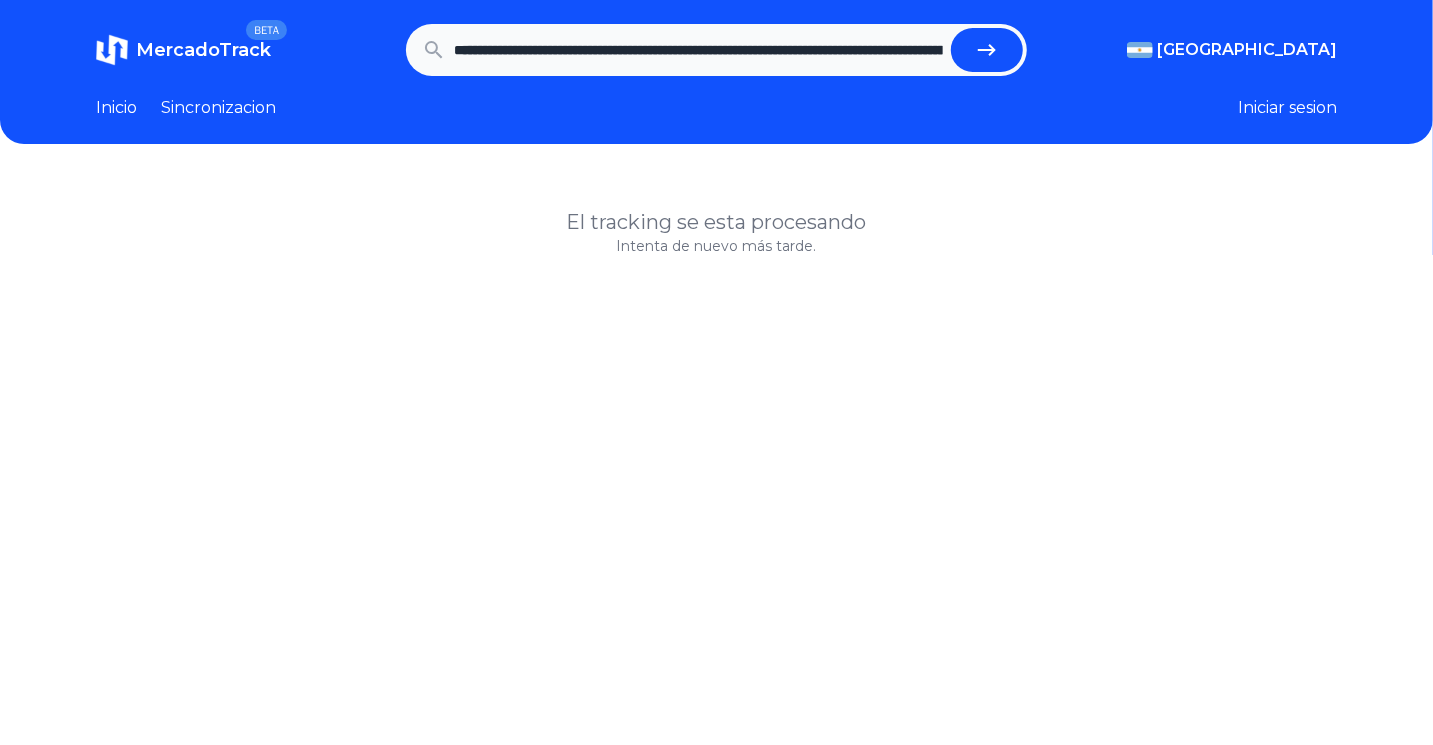 scroll, scrollTop: 0, scrollLeft: 676, axis: horizontal 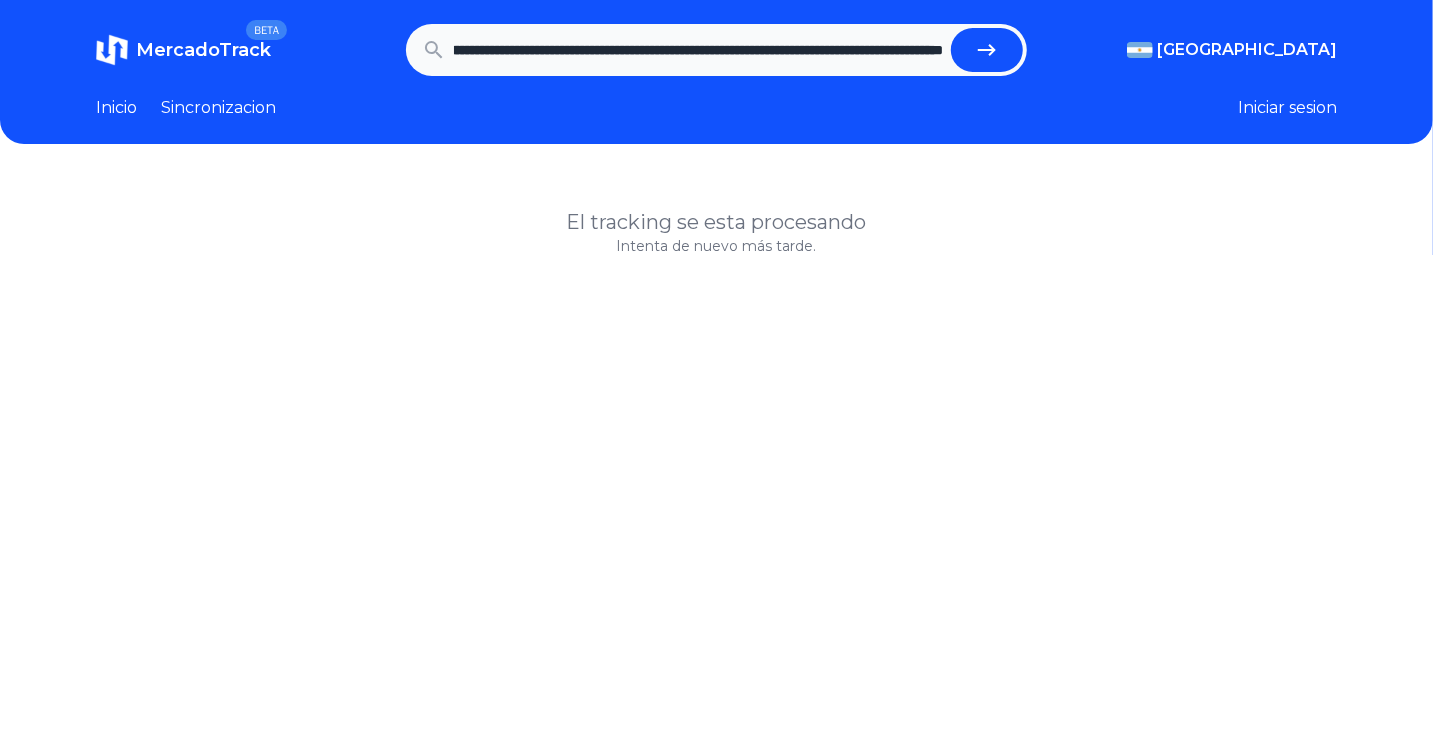 click 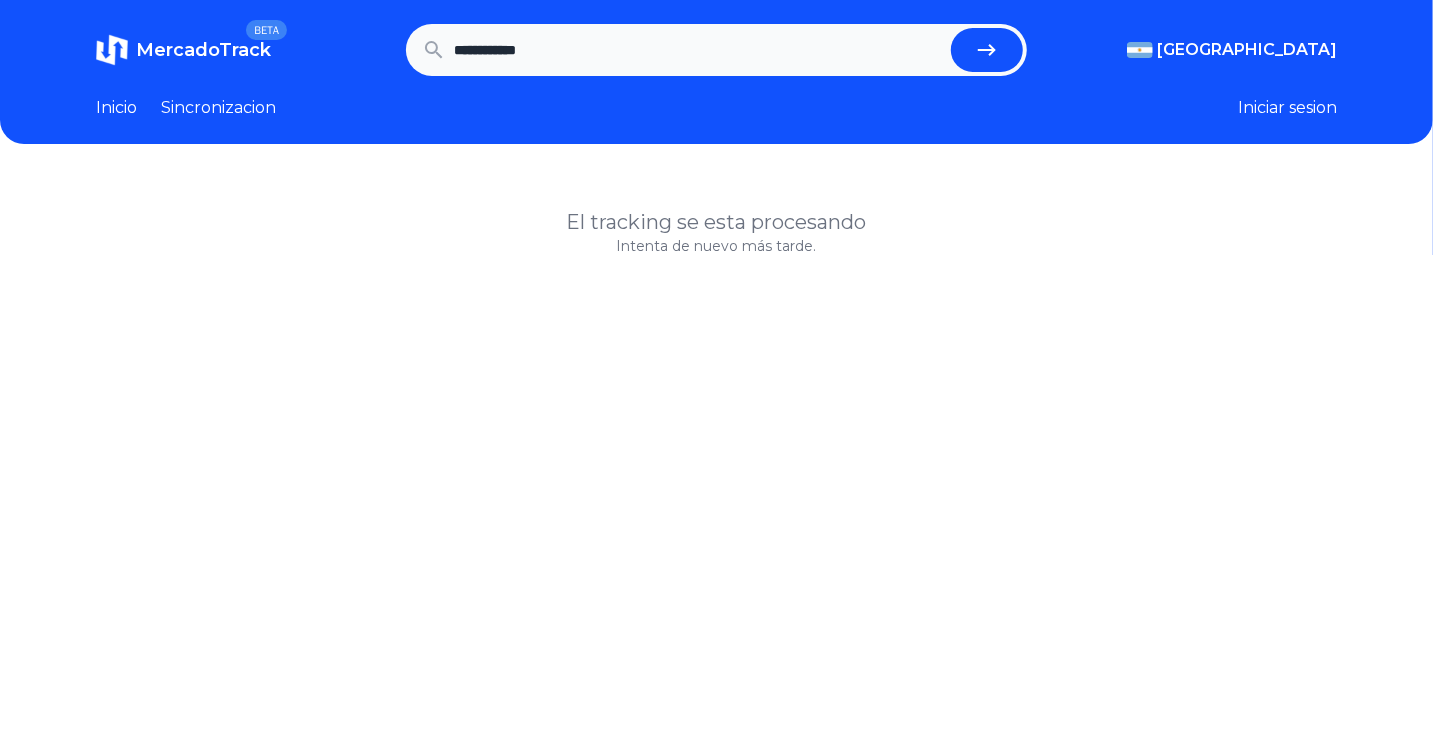 scroll, scrollTop: 0, scrollLeft: 0, axis: both 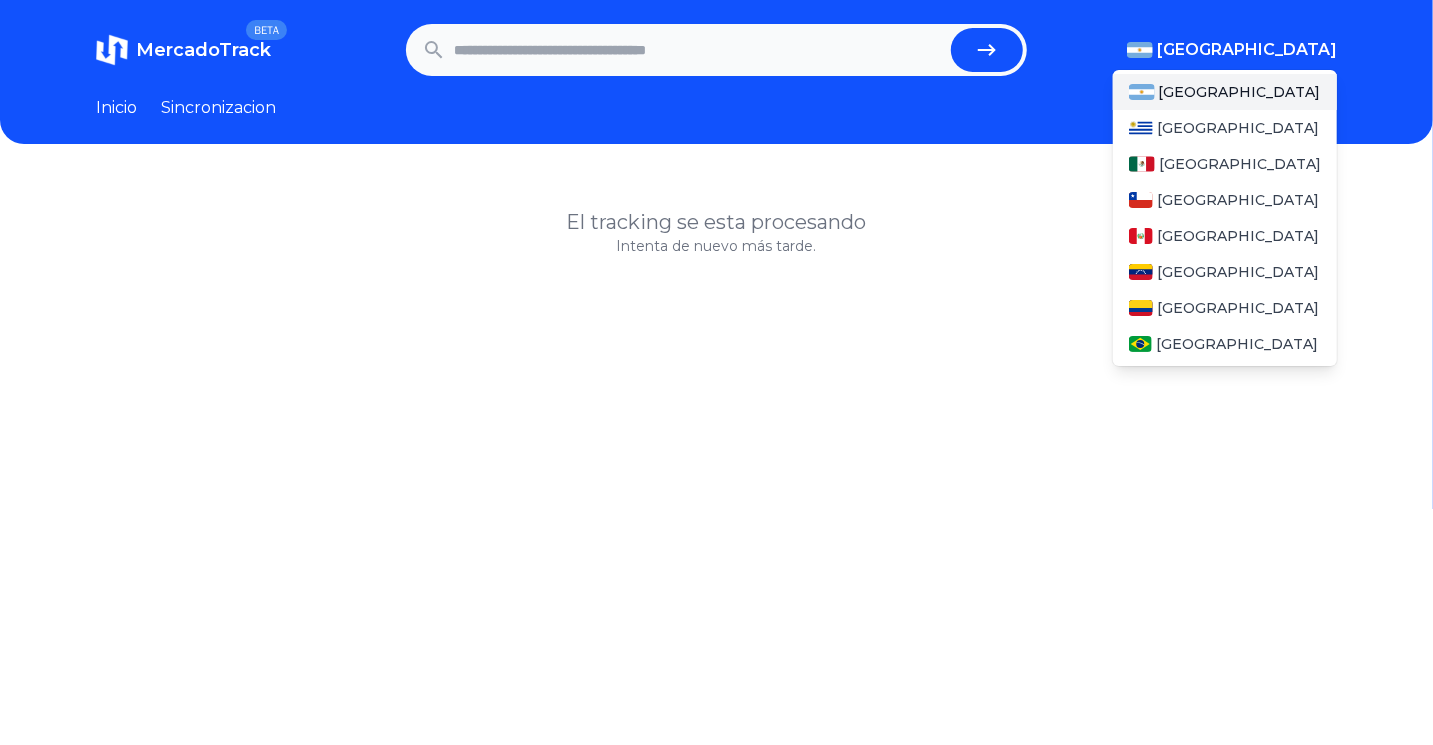 click on "[GEOGRAPHIC_DATA]" at bounding box center (1247, 50) 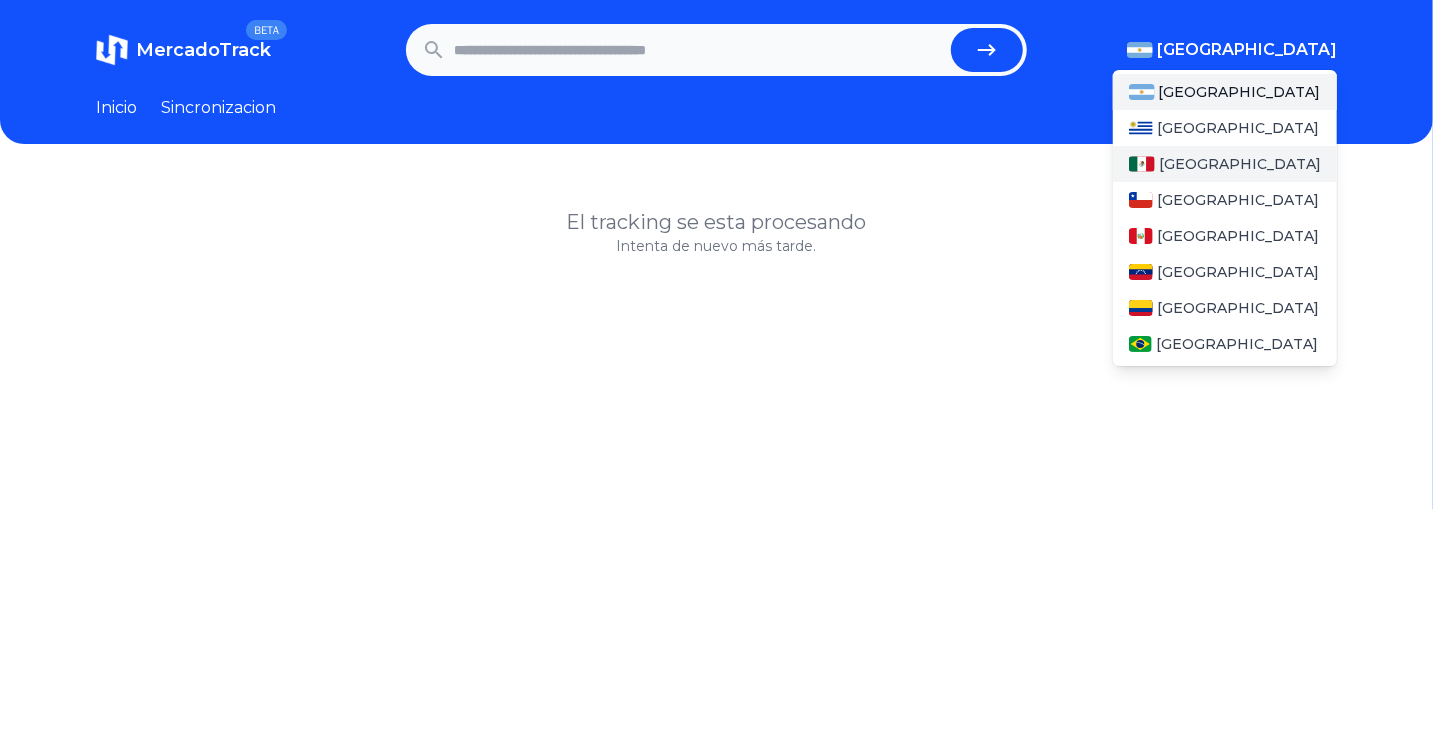 click on "[GEOGRAPHIC_DATA]" at bounding box center (1240, 164) 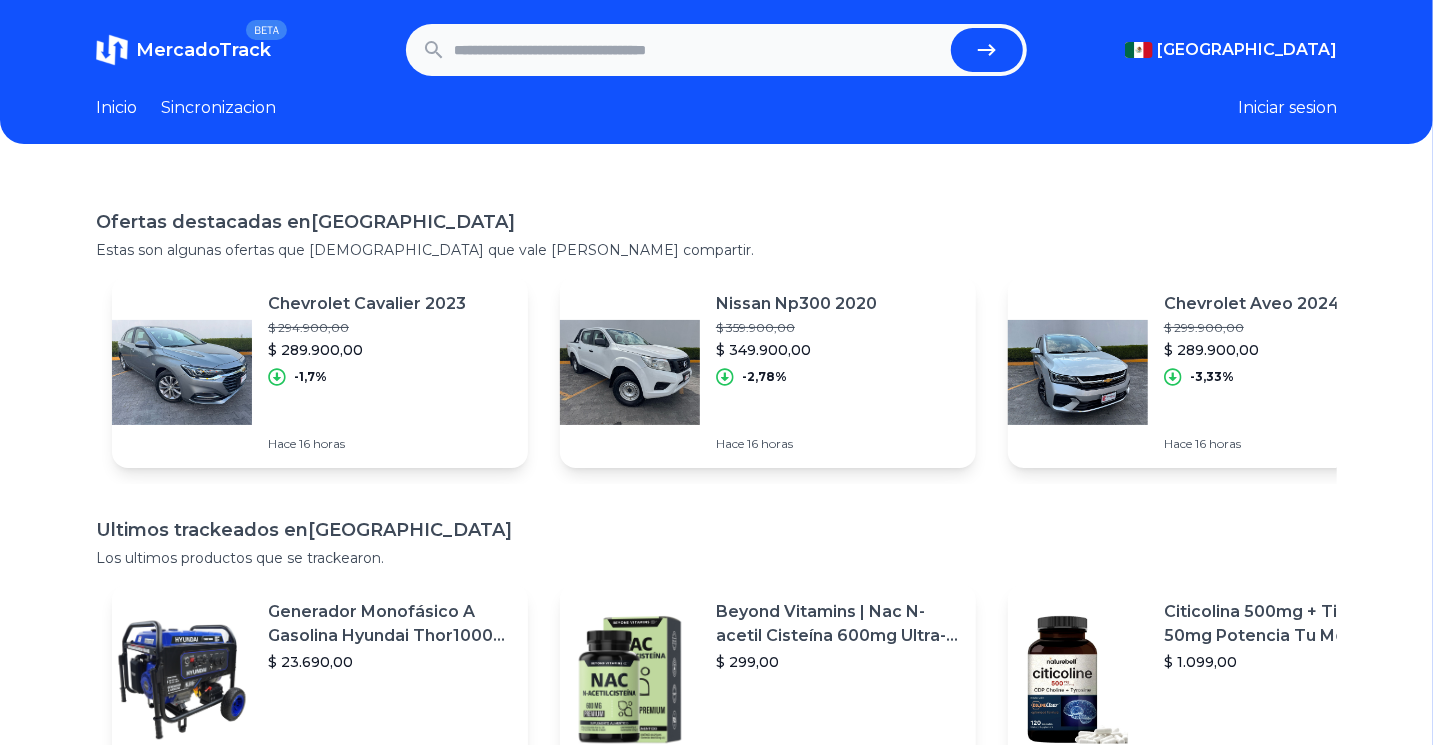 paste on "**********" 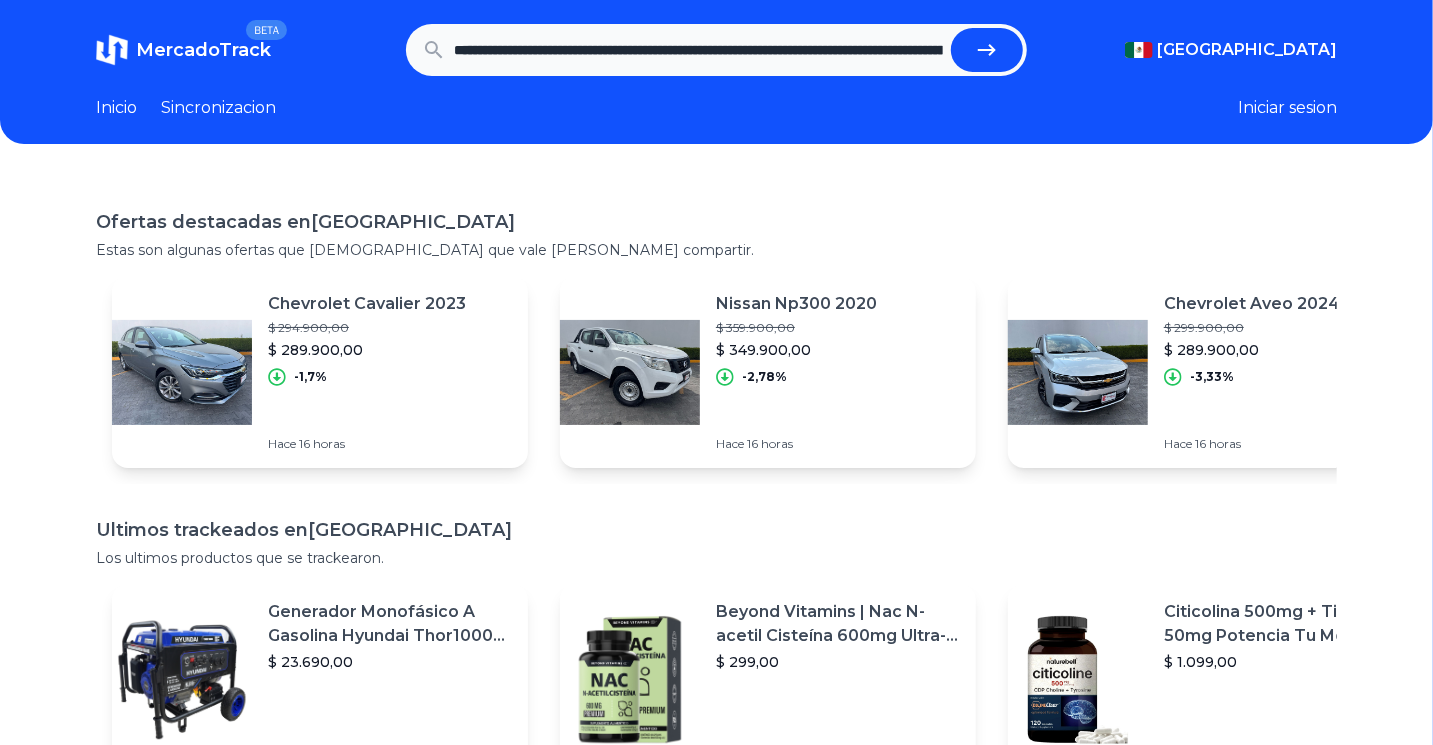 scroll, scrollTop: 0, scrollLeft: 676, axis: horizontal 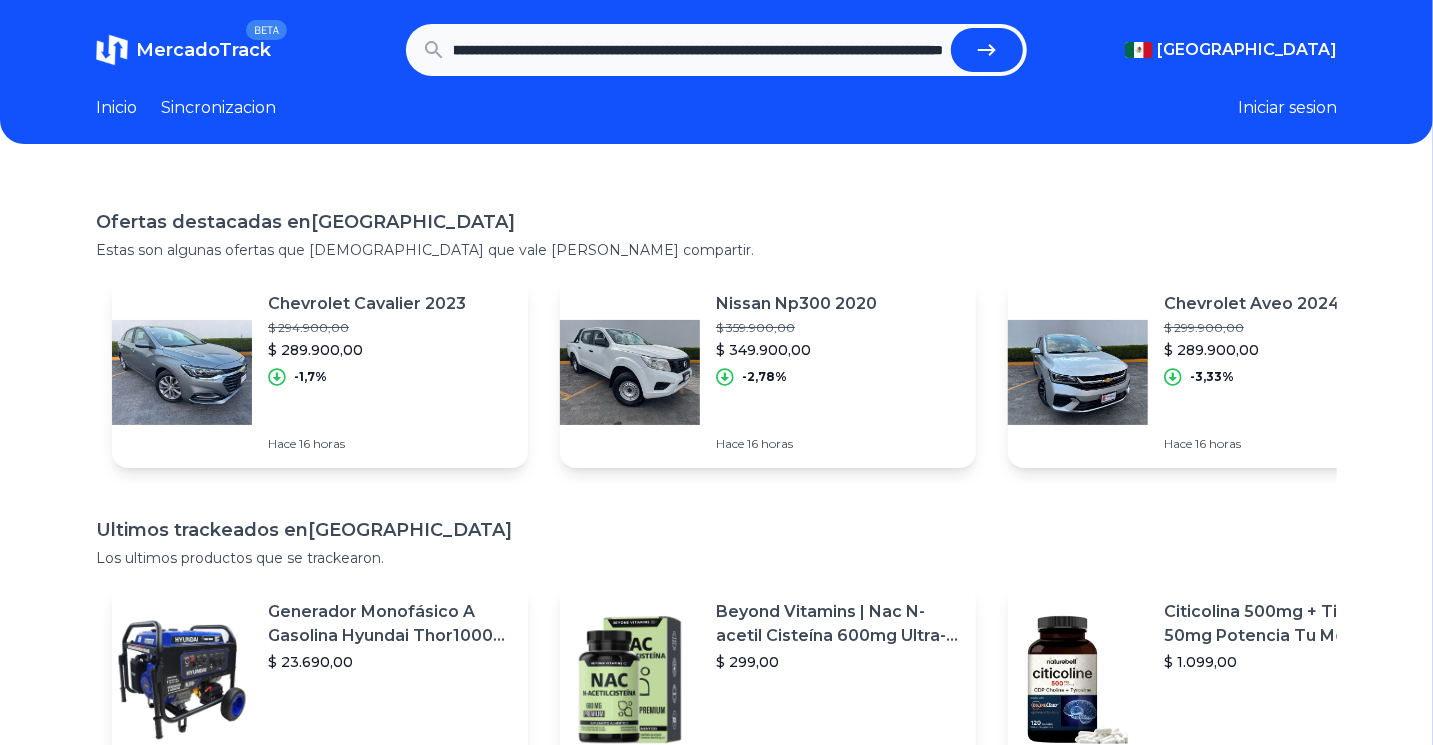 click 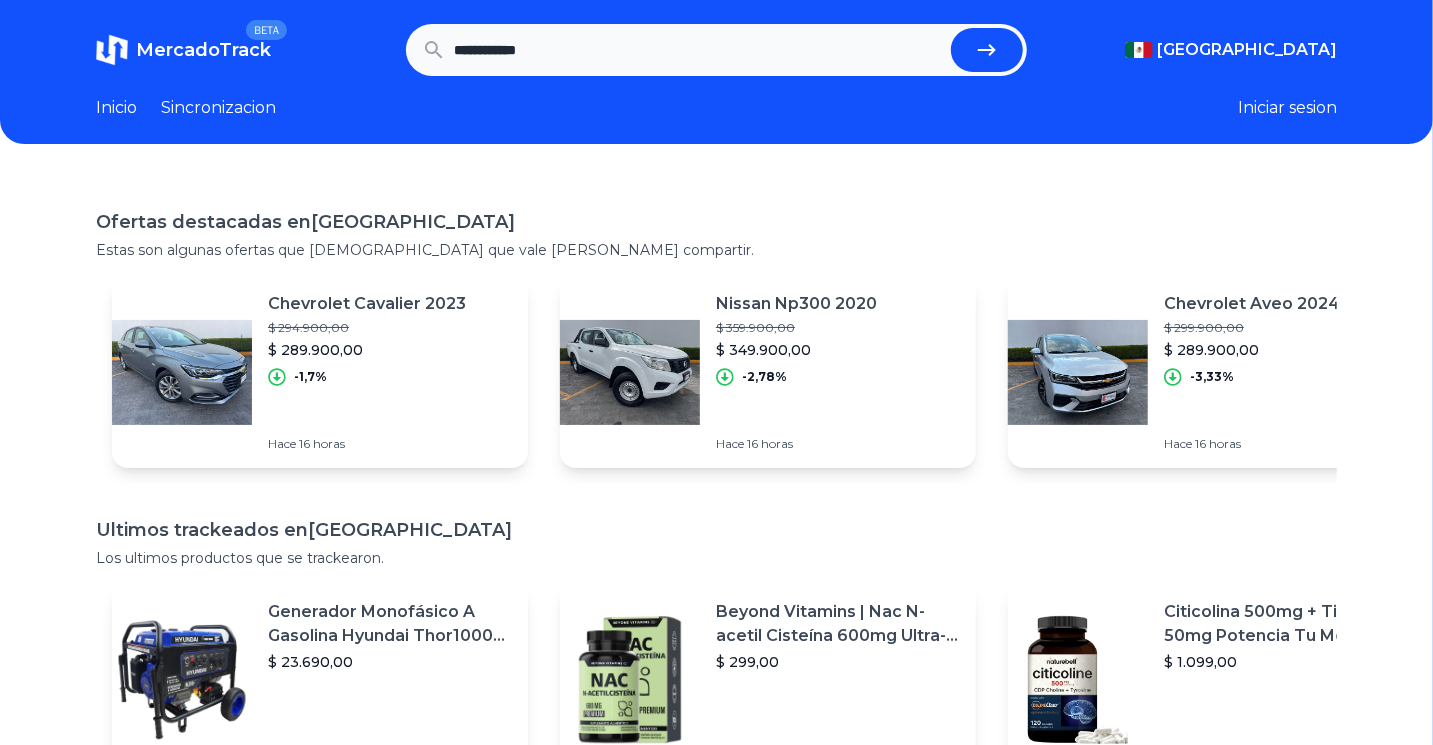 scroll, scrollTop: 0, scrollLeft: 0, axis: both 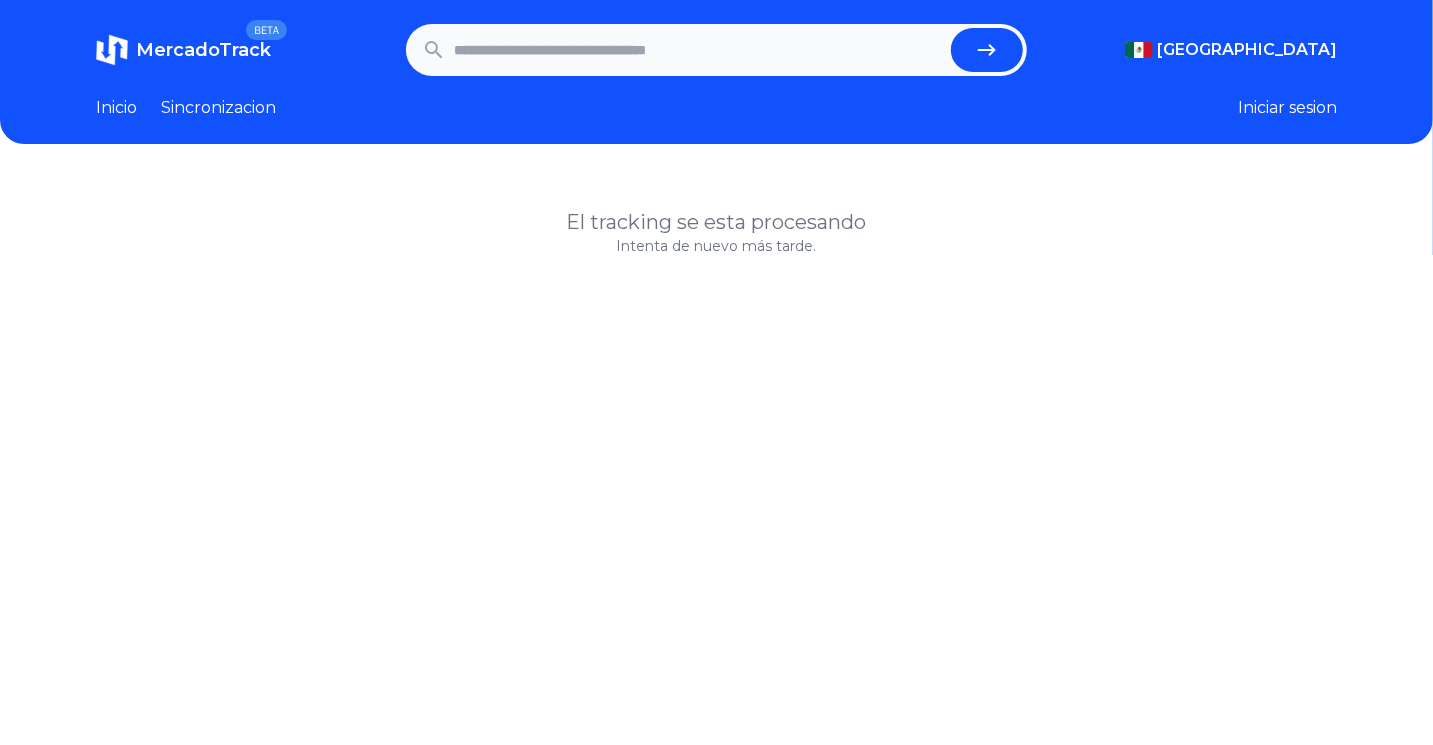 click at bounding box center (698, 50) 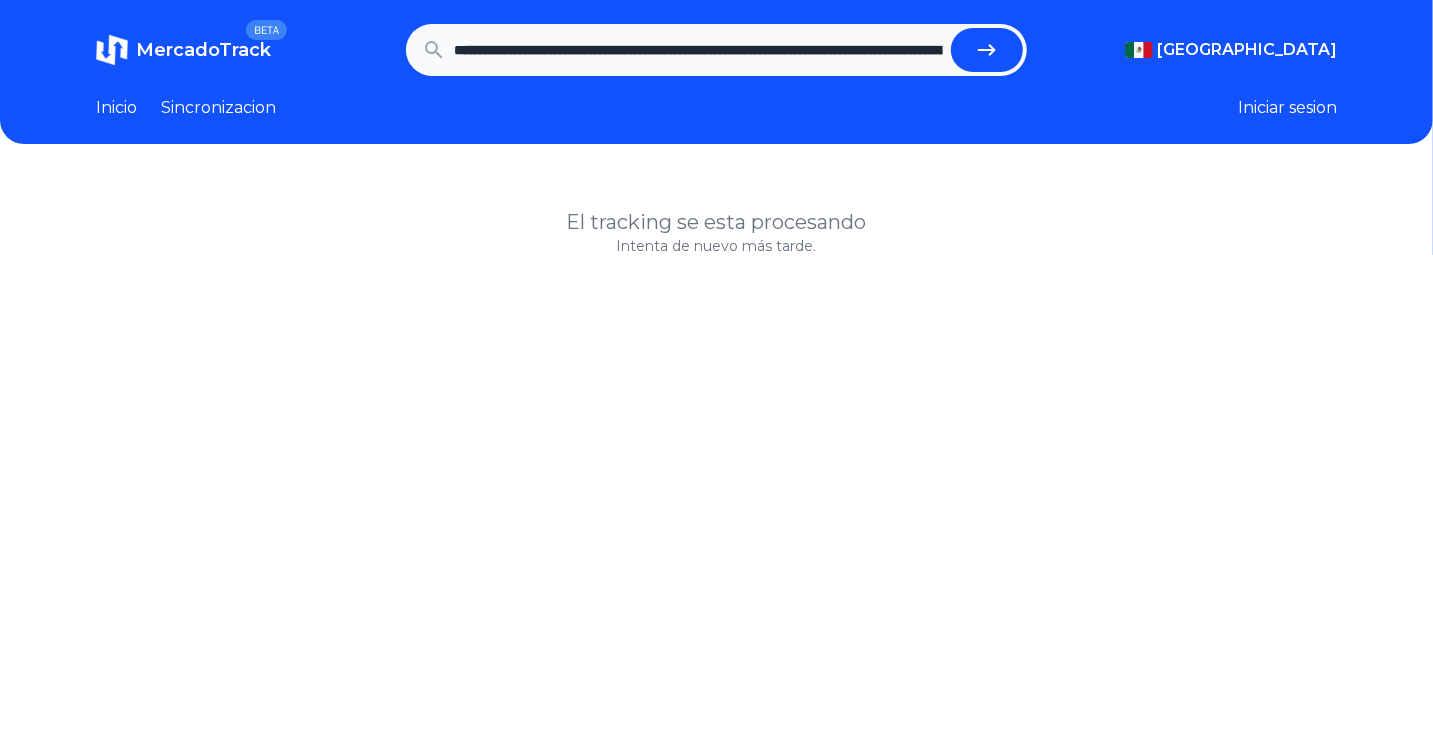 scroll, scrollTop: 0, scrollLeft: 811, axis: horizontal 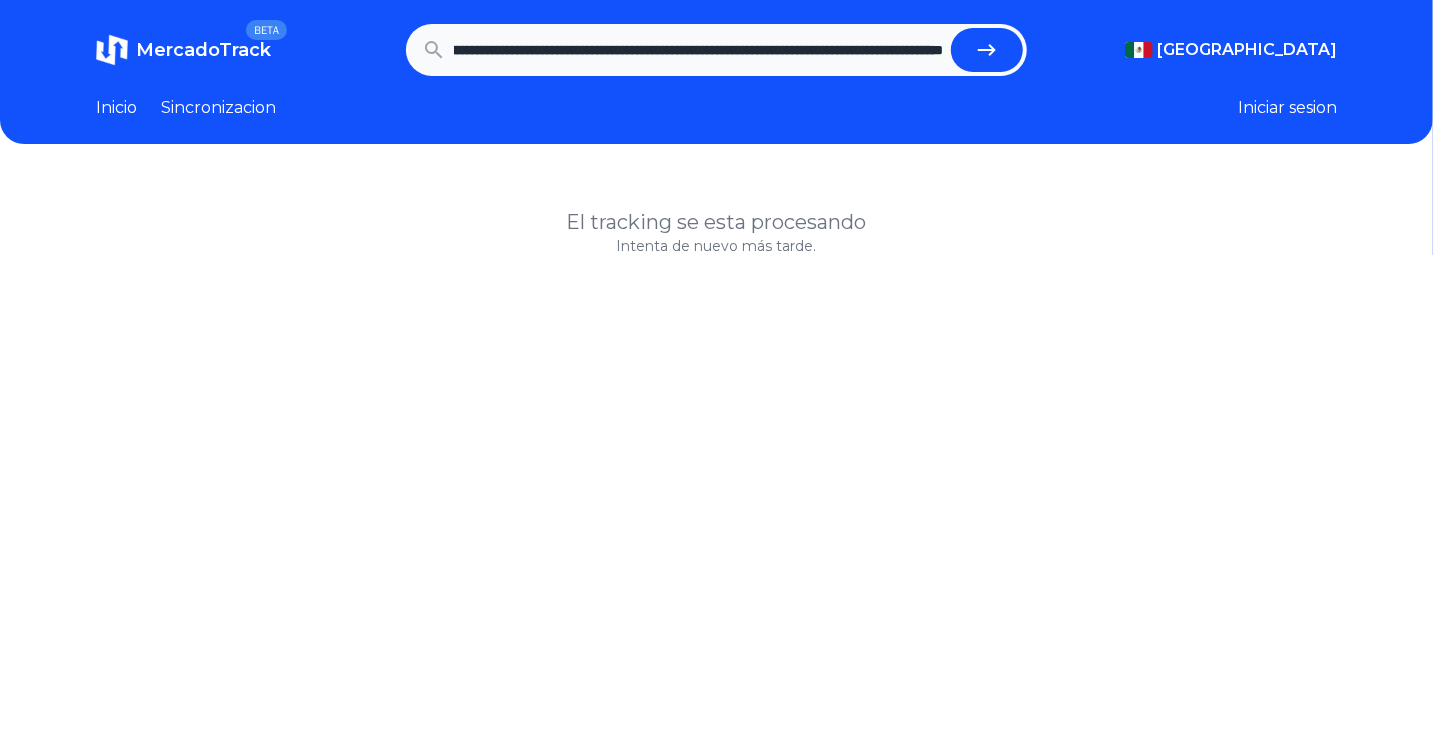click at bounding box center [987, 50] 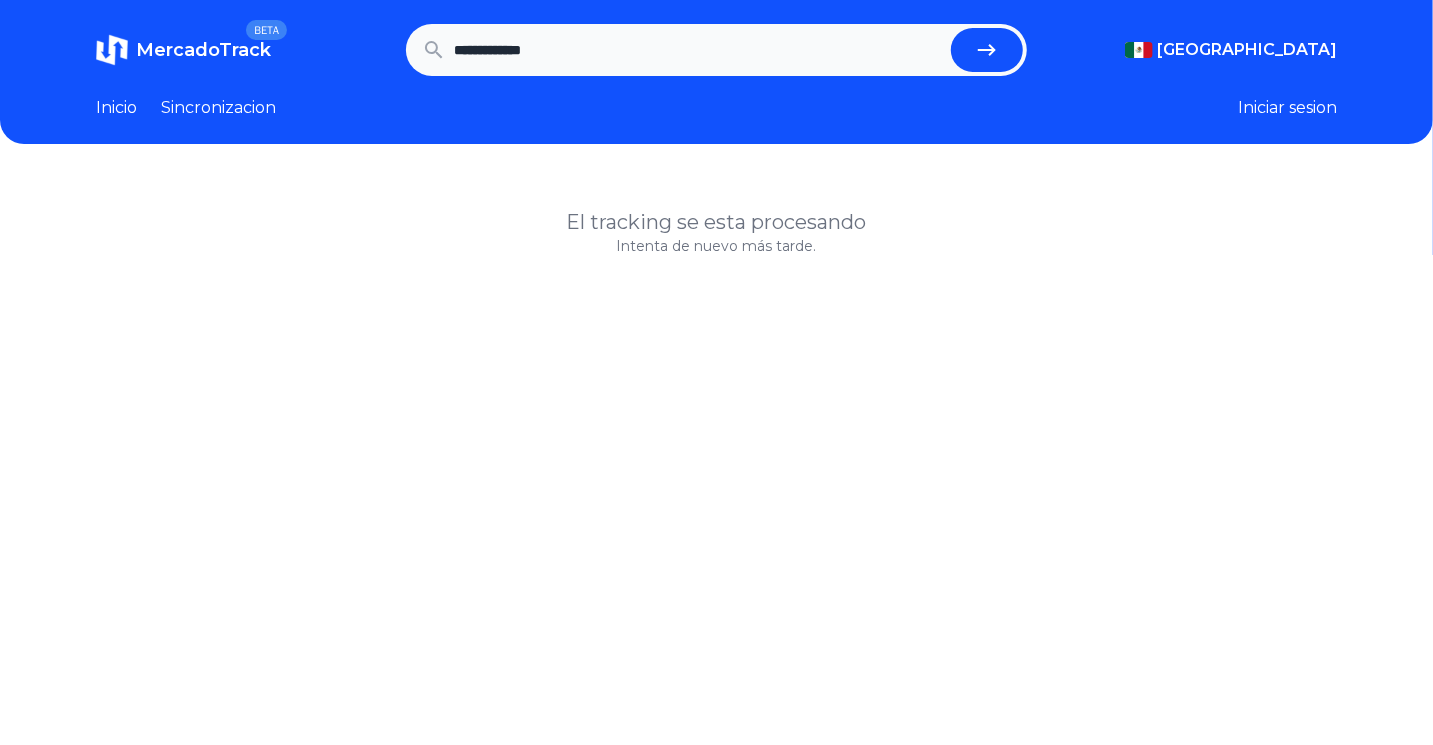 scroll, scrollTop: 0, scrollLeft: 0, axis: both 